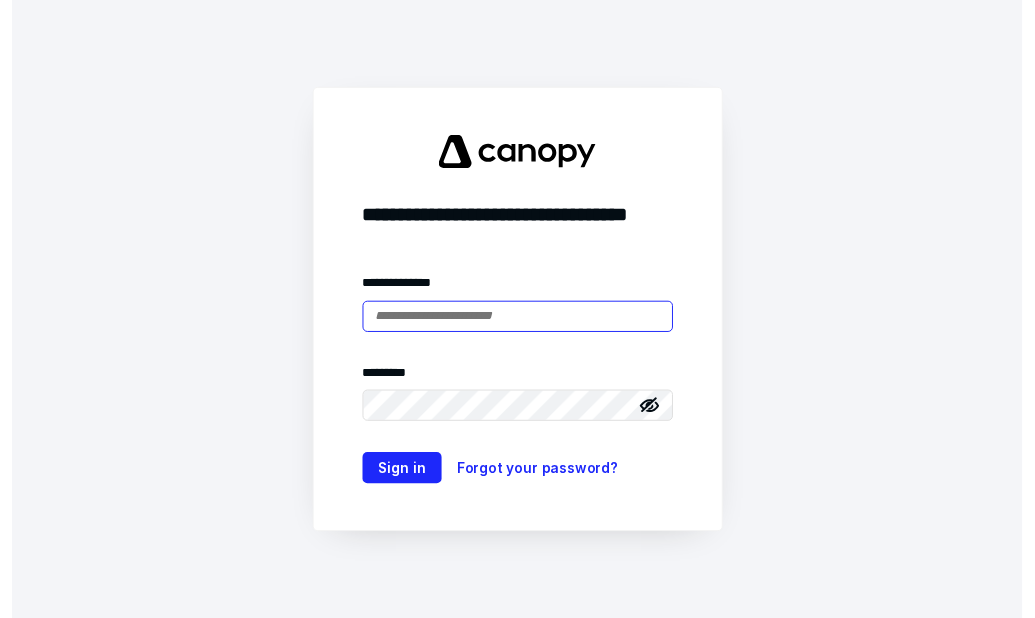 scroll, scrollTop: 0, scrollLeft: 0, axis: both 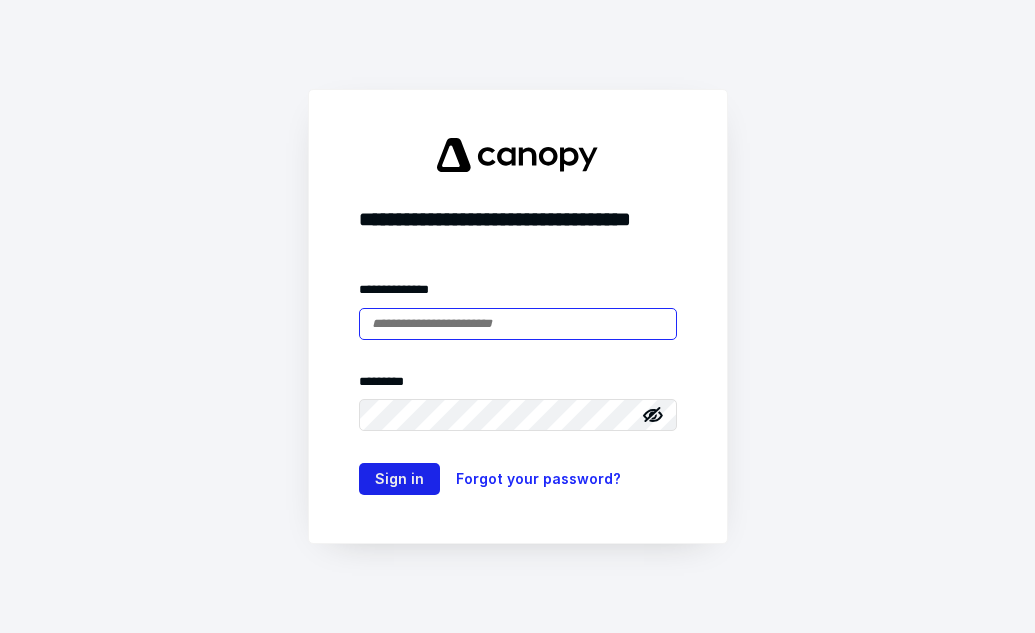 type on "**********" 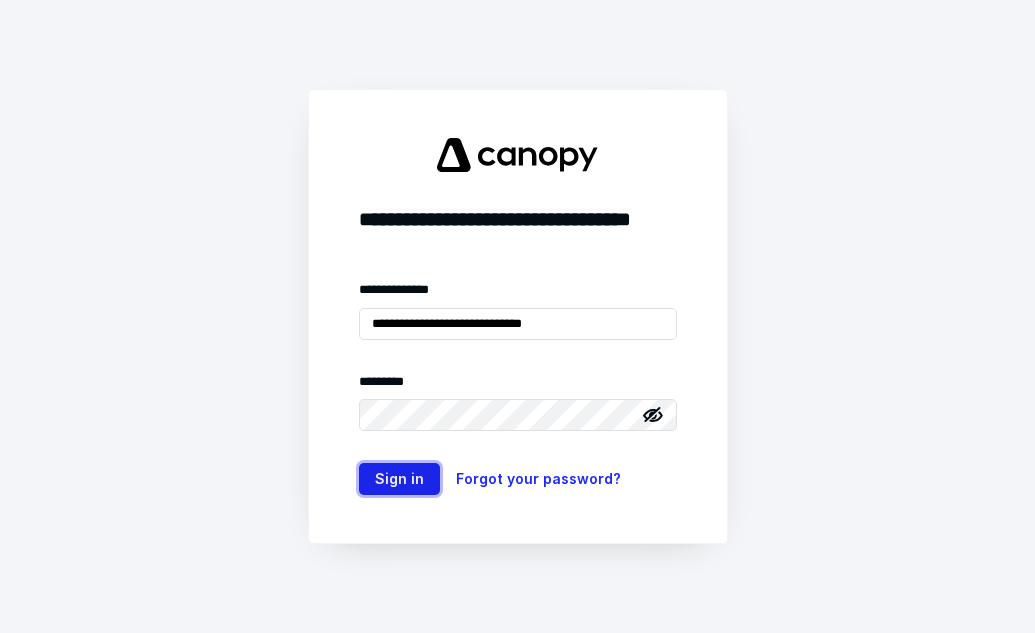 click on "Sign in" at bounding box center [399, 479] 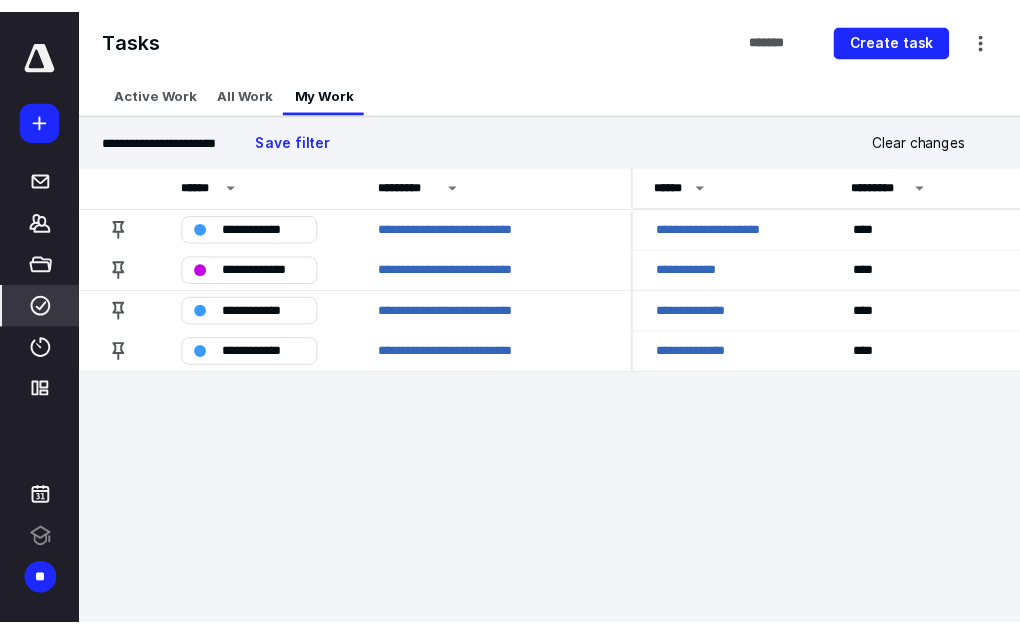 scroll, scrollTop: 0, scrollLeft: 0, axis: both 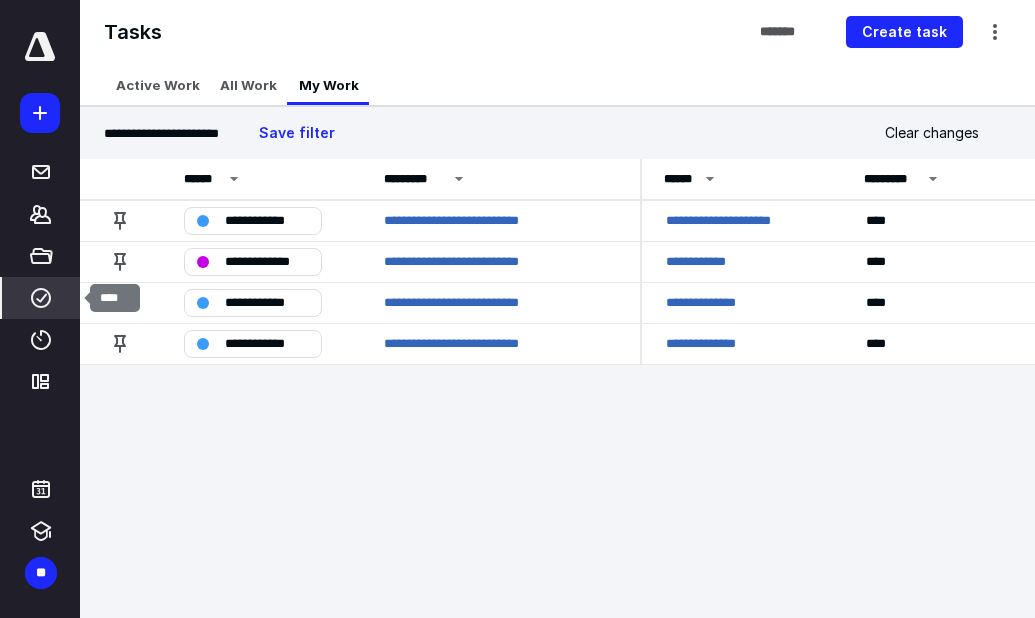 click 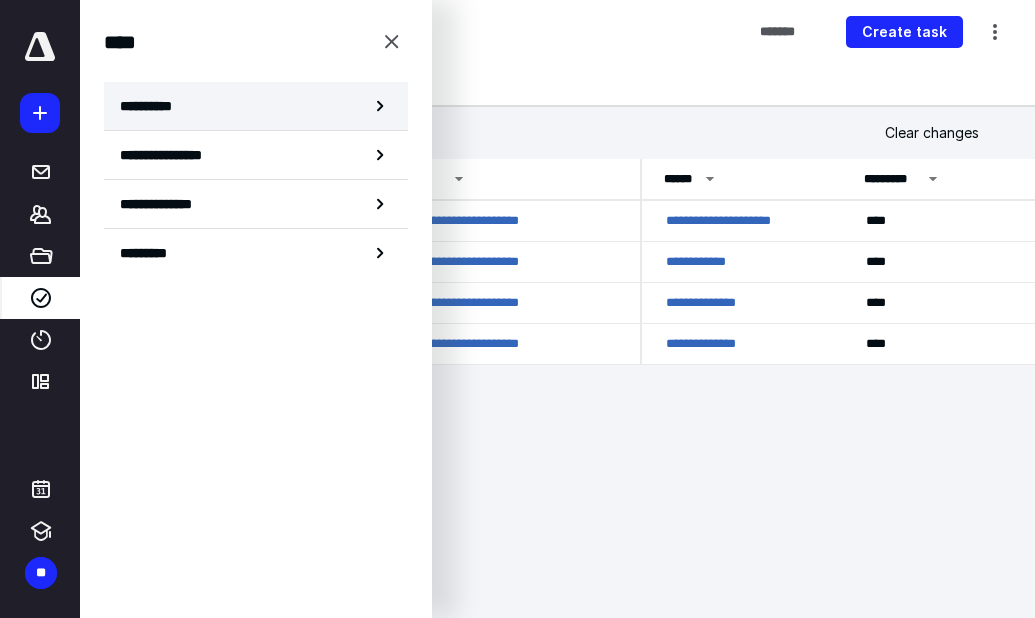 click on "**********" at bounding box center (153, 106) 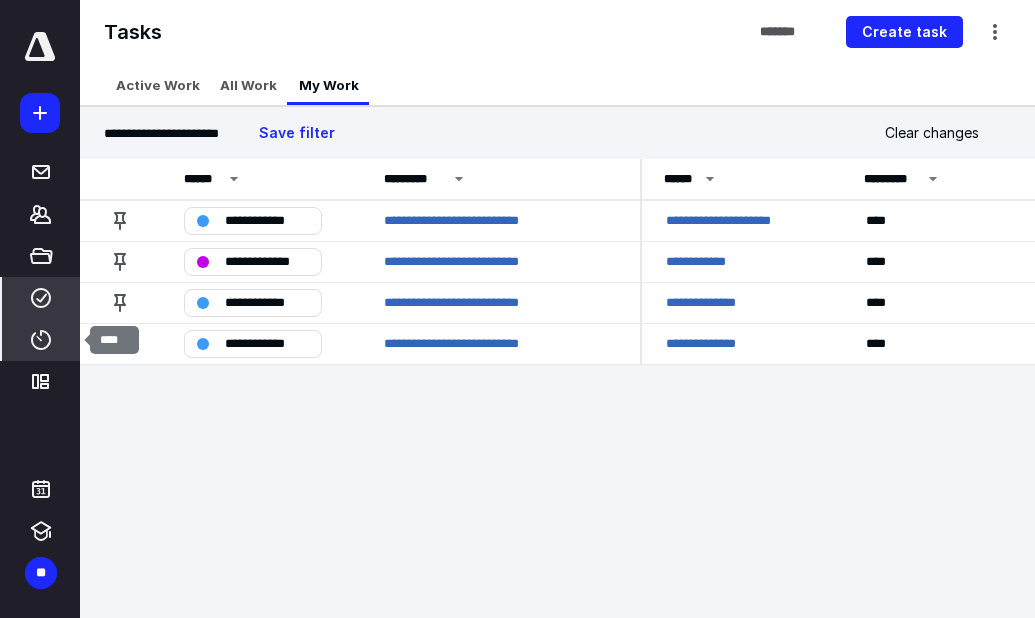 click 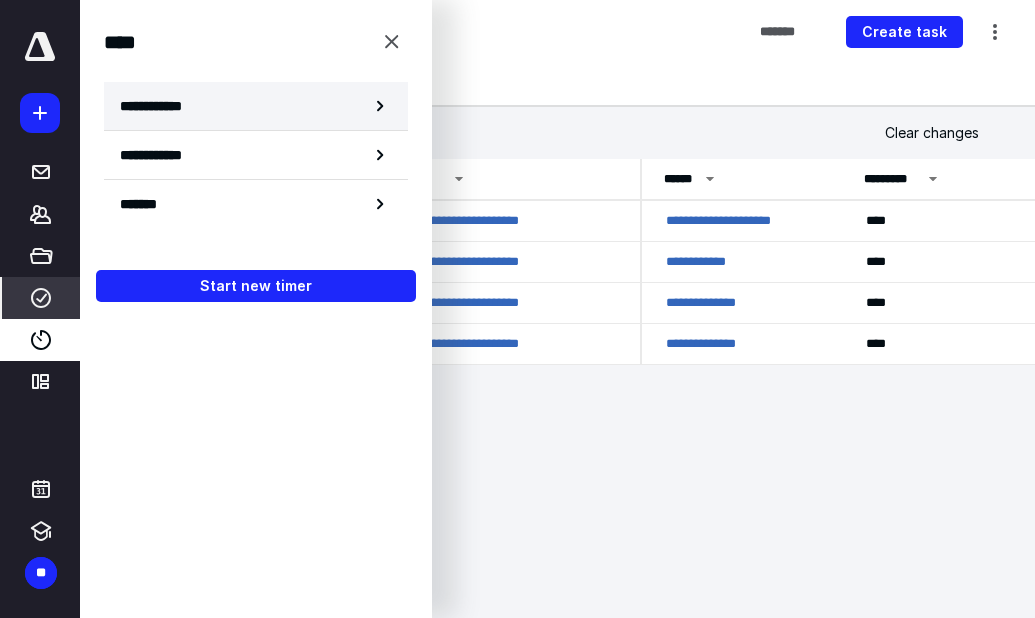 click on "**********" at bounding box center [162, 106] 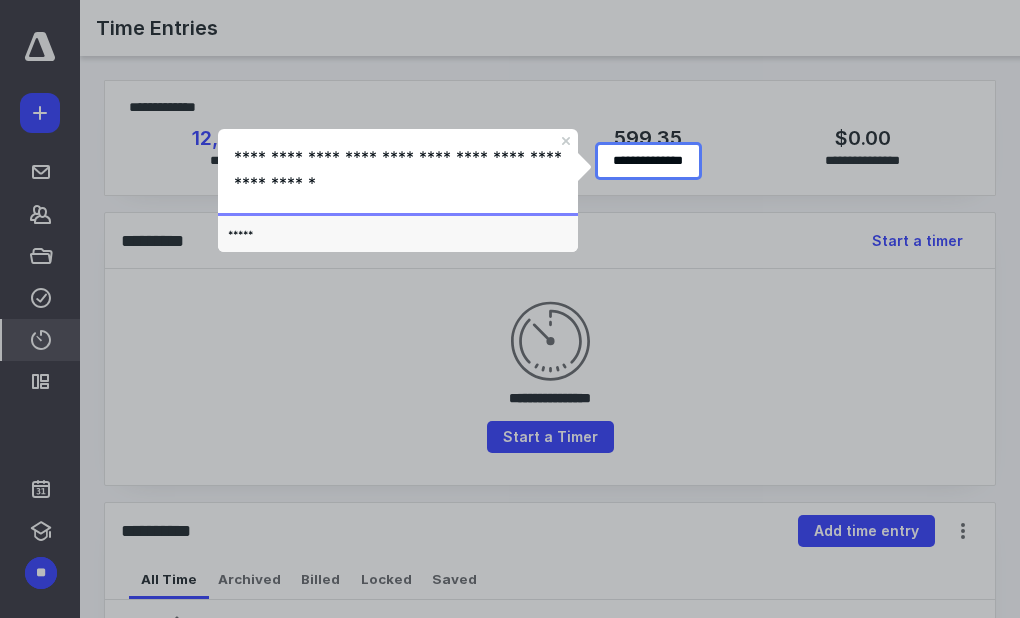 click at bounding box center [648, 627] 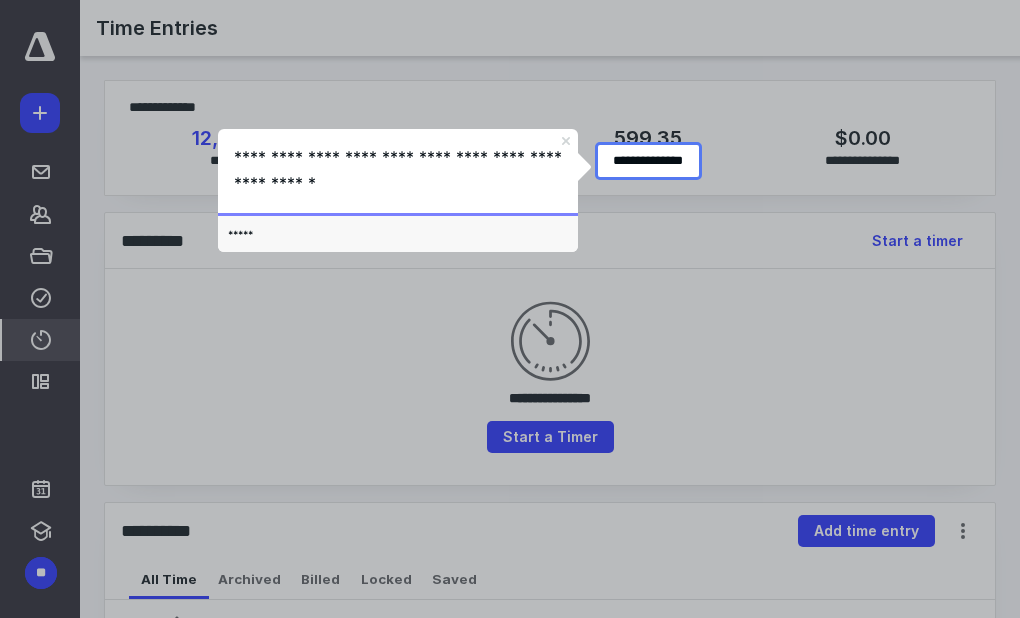 click 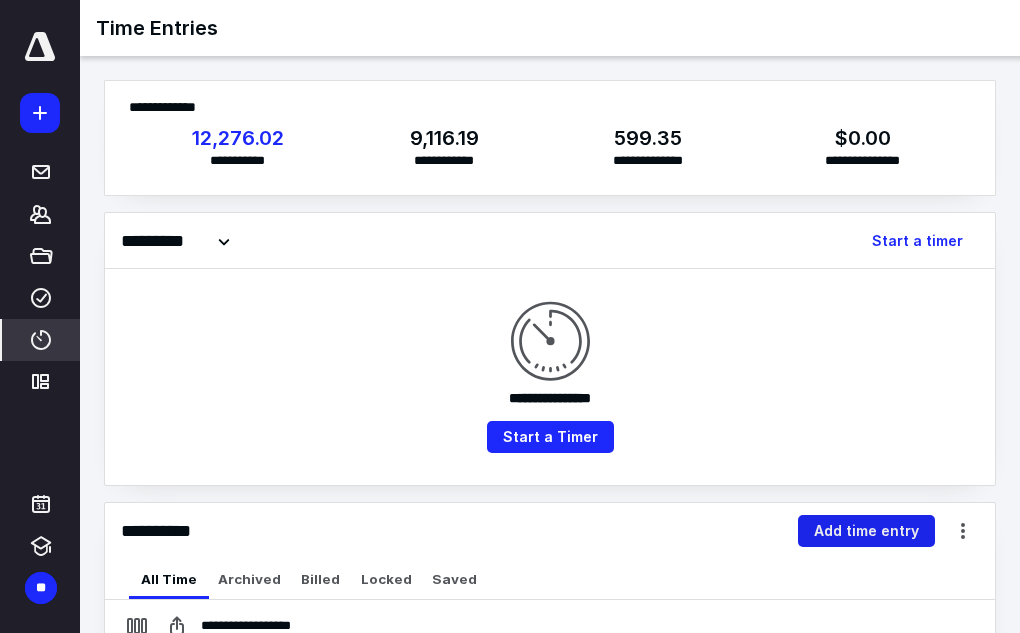 click on "Add time entry" at bounding box center (866, 531) 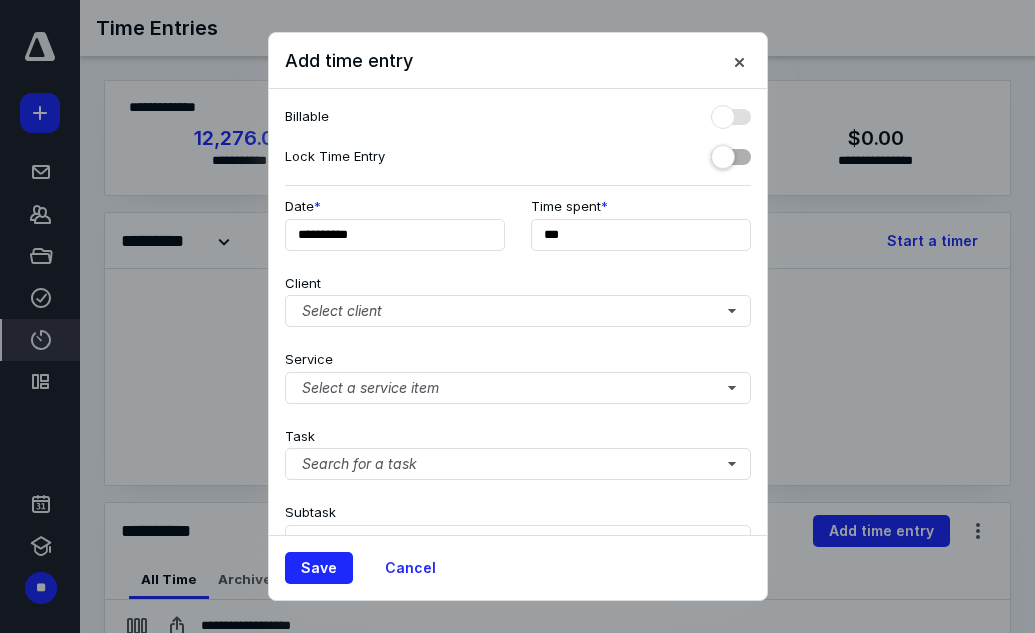 click at bounding box center [731, 113] 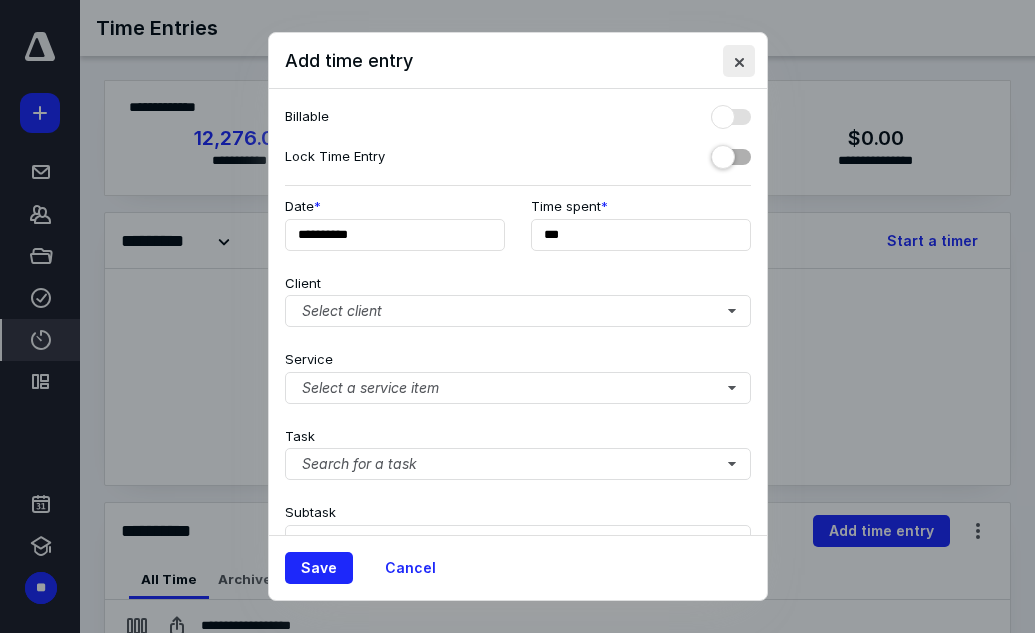 click at bounding box center (739, 61) 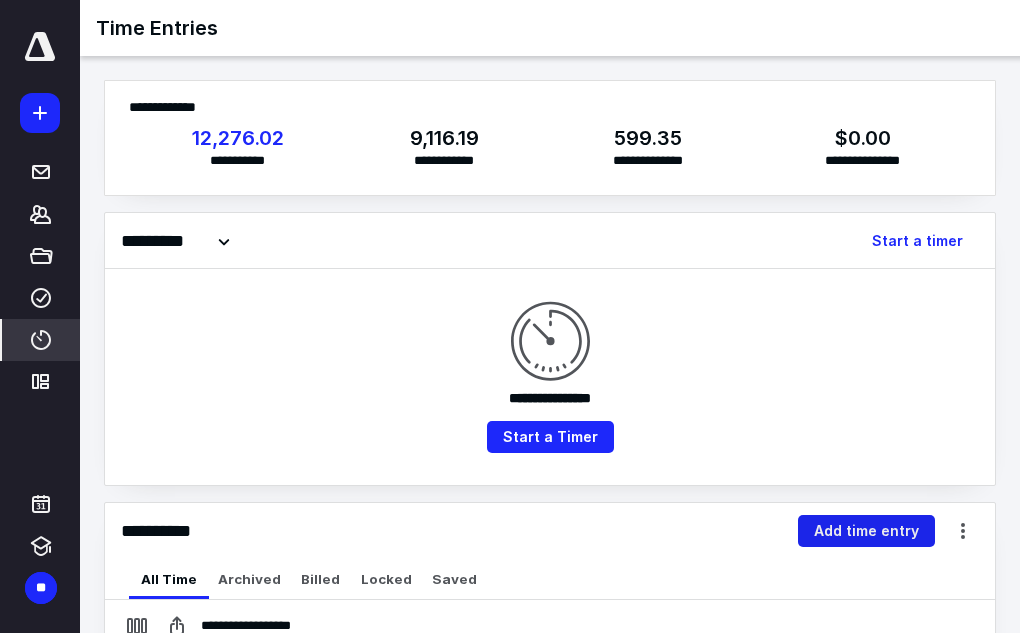 click on "Add time entry" at bounding box center [866, 531] 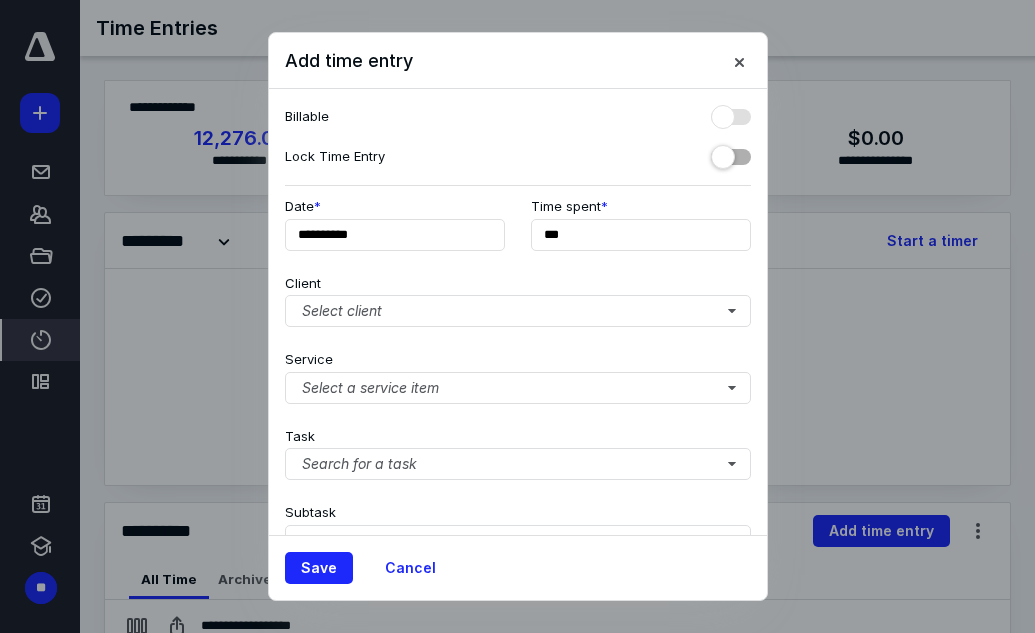 click at bounding box center (731, 113) 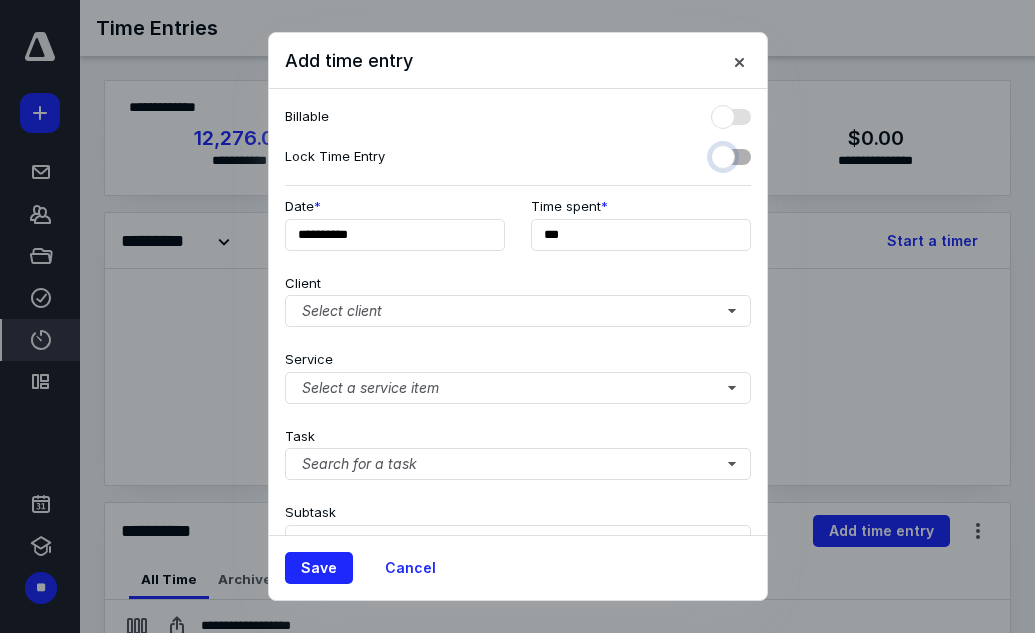 click at bounding box center (721, 154) 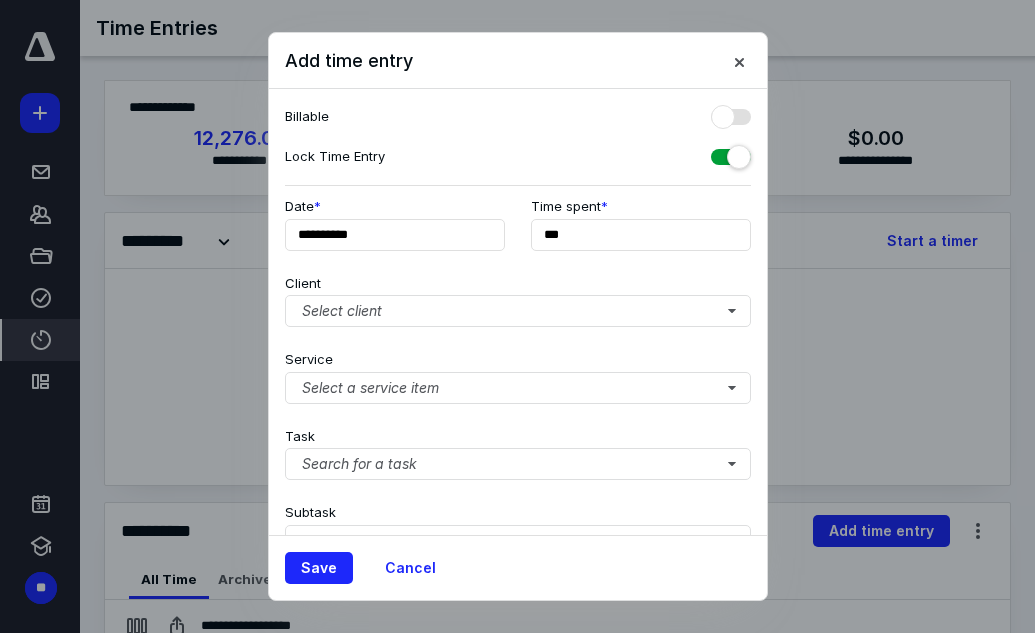 click at bounding box center [731, 113] 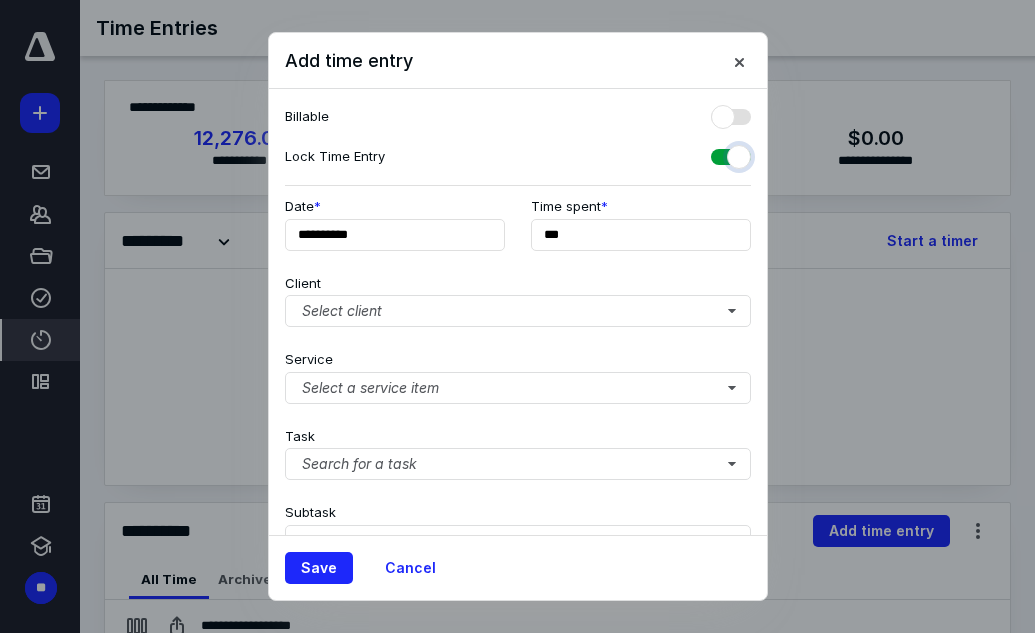 click at bounding box center [721, 154] 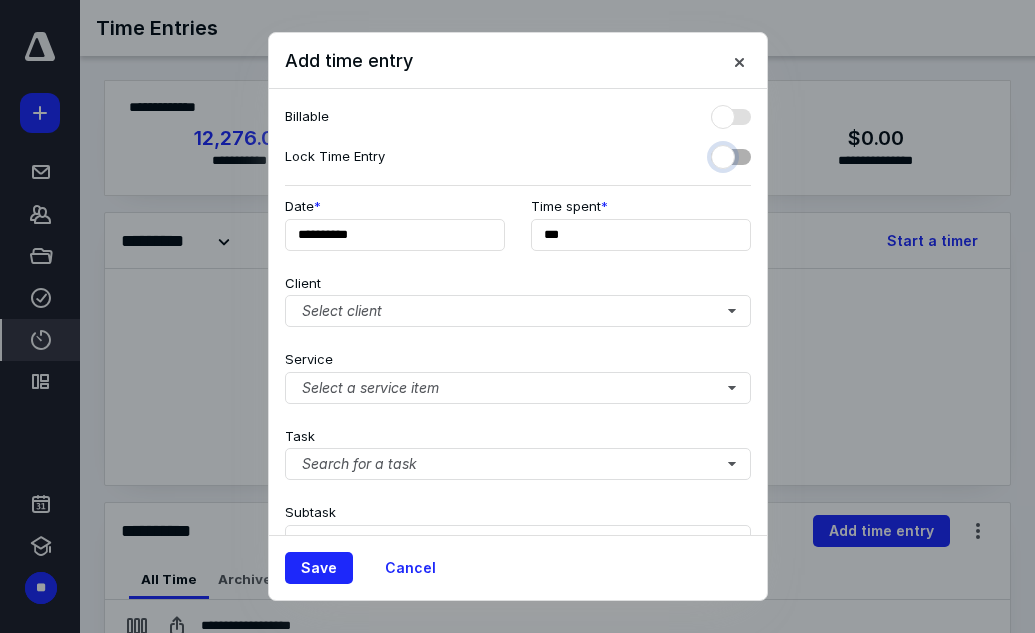checkbox on "false" 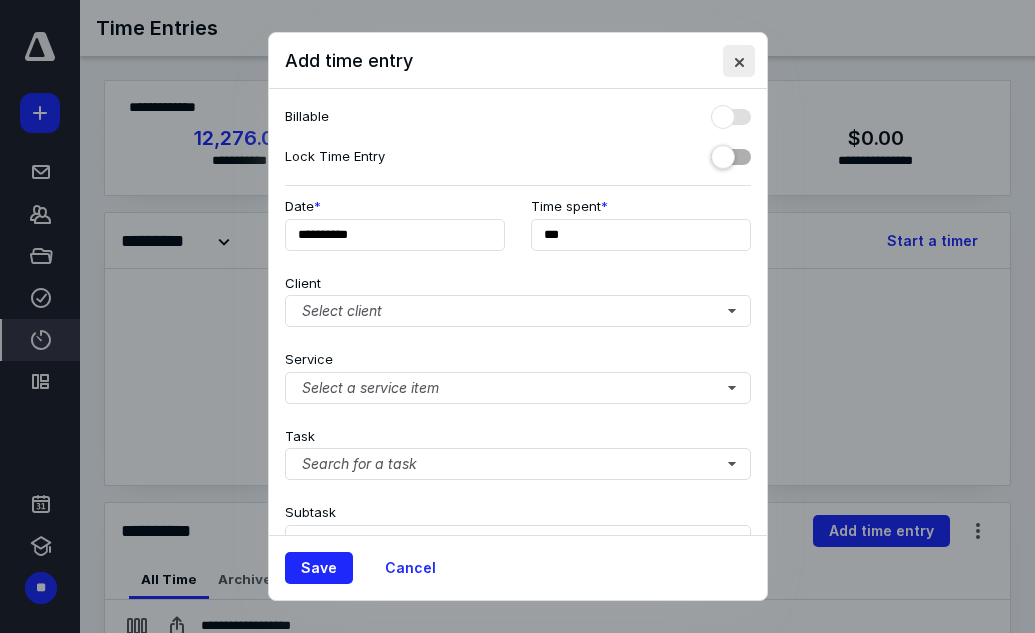 click at bounding box center (739, 61) 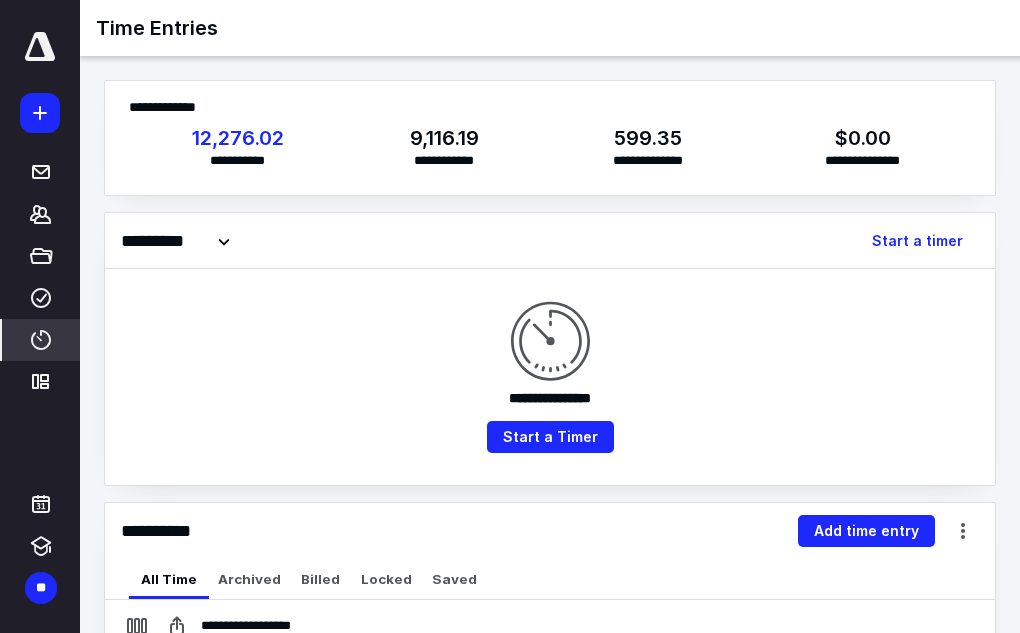 click 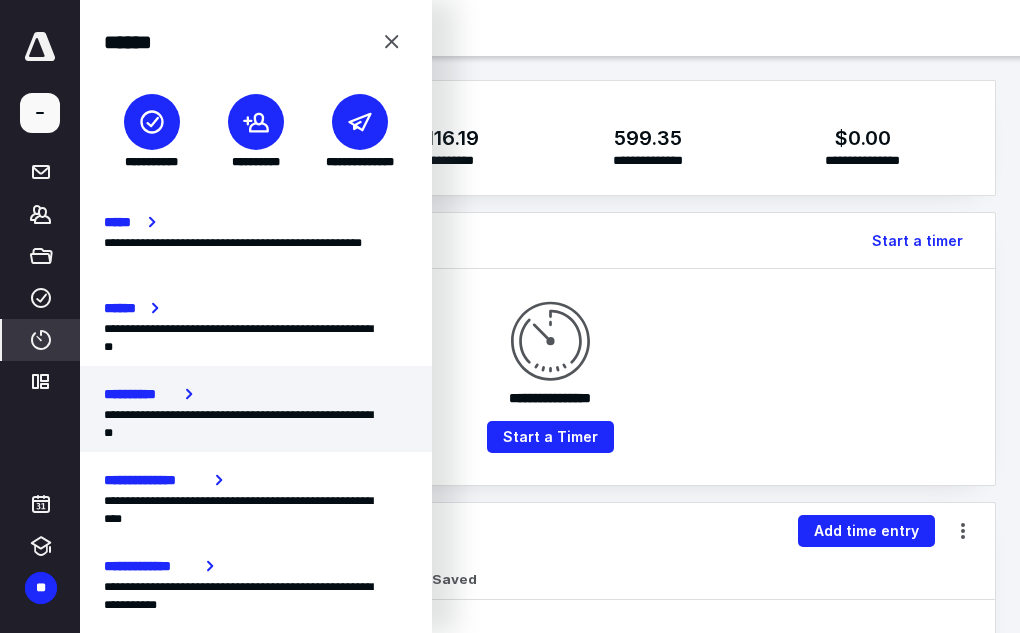 click on "**********" at bounding box center (140, 394) 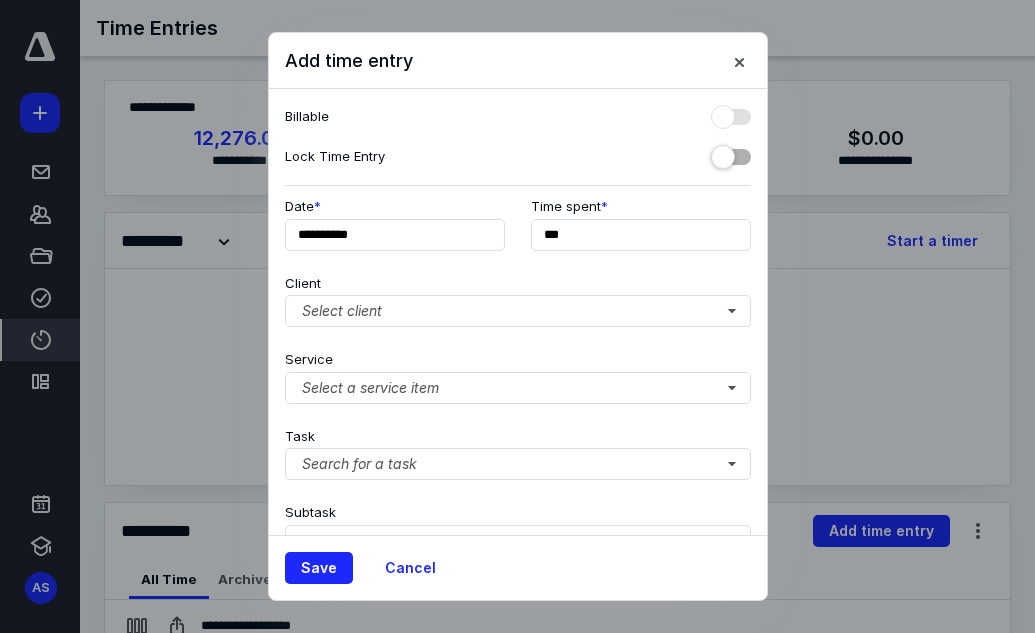 click at bounding box center (731, 113) 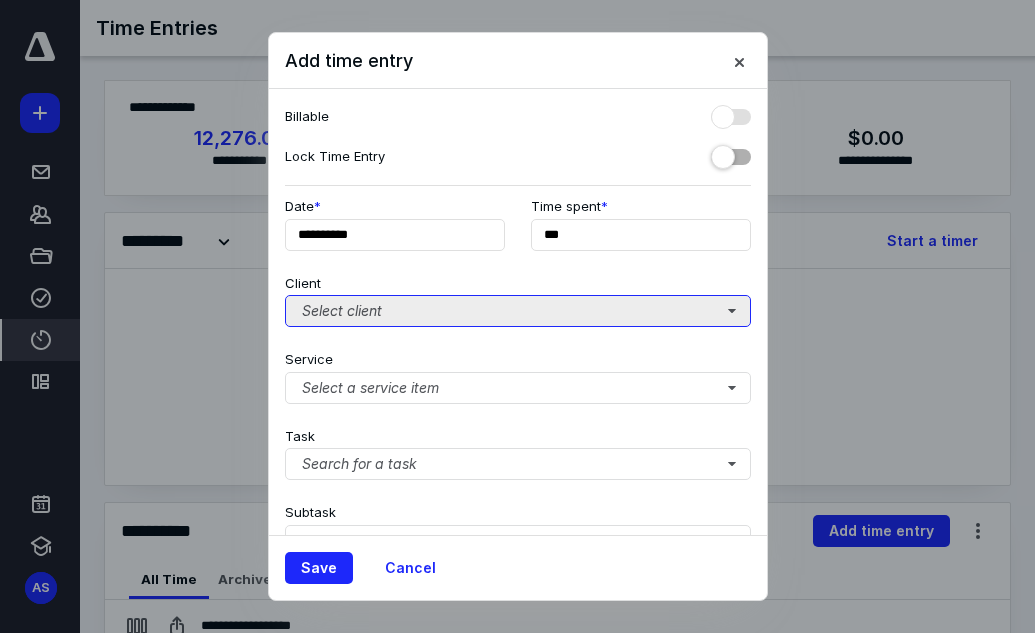 click on "Select client" at bounding box center (518, 311) 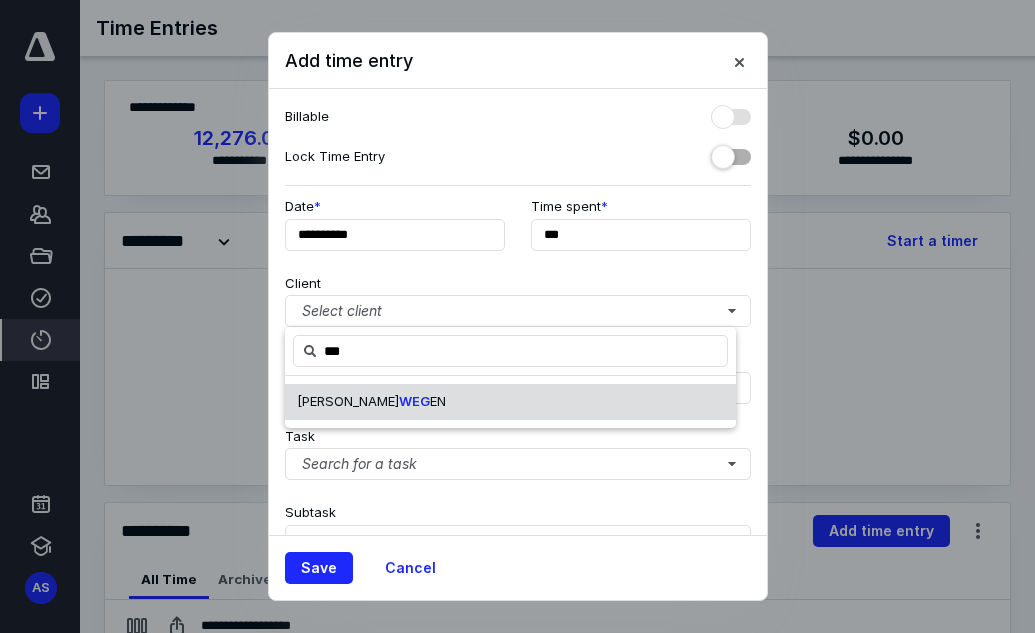 click on "WEG" at bounding box center (414, 401) 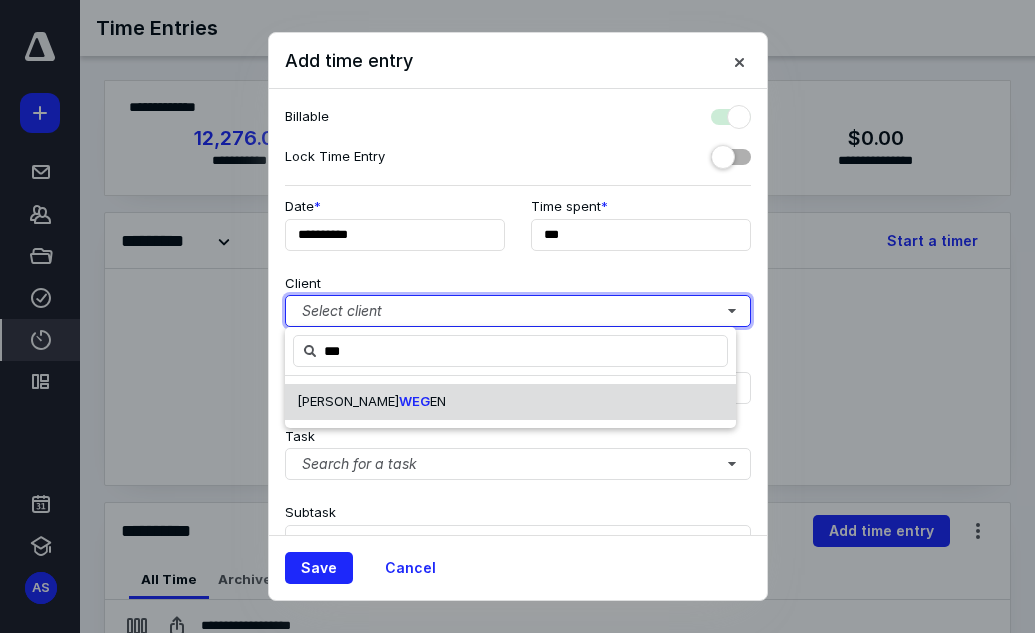 checkbox on "true" 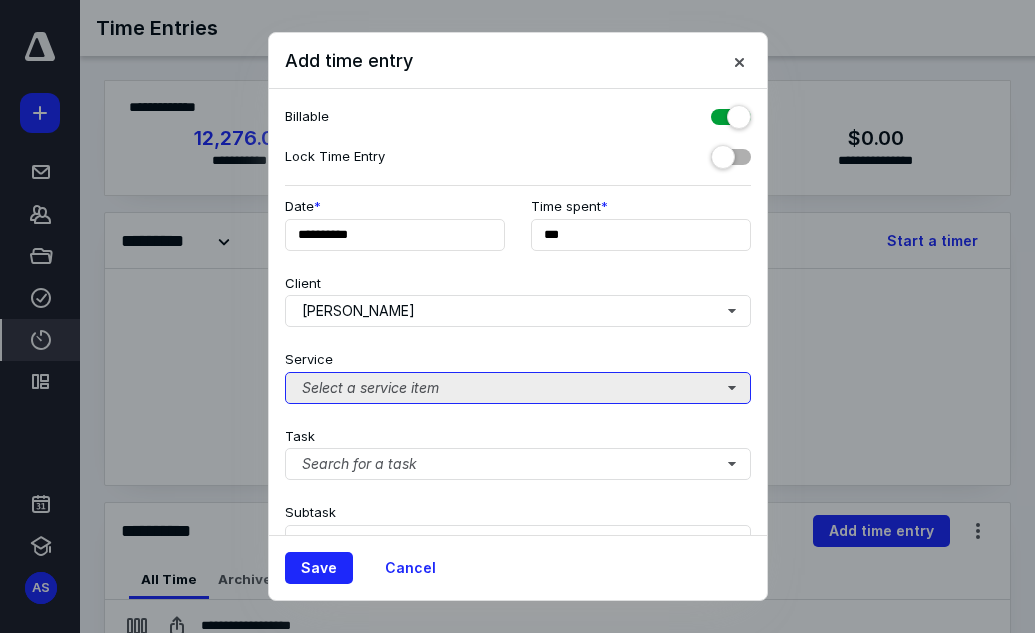 click on "Select a service item" at bounding box center (518, 388) 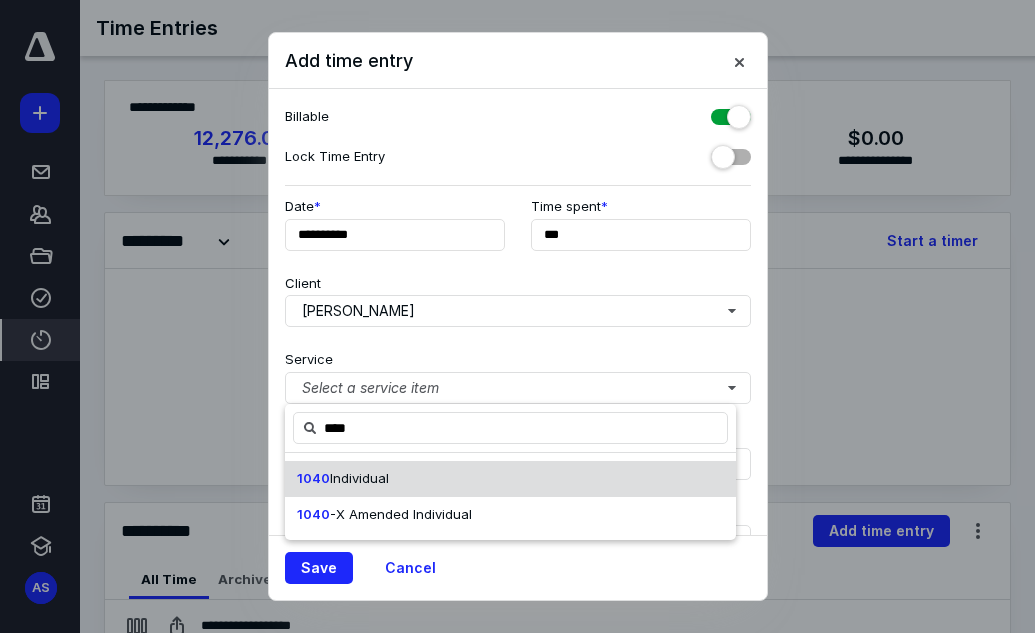 click on "Individual" at bounding box center [359, 478] 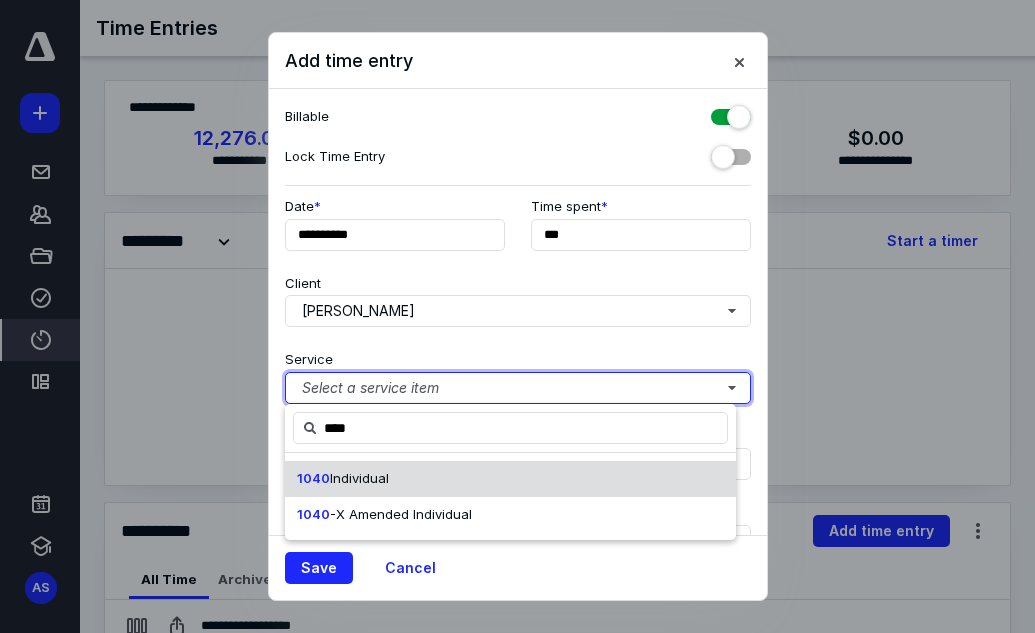 type 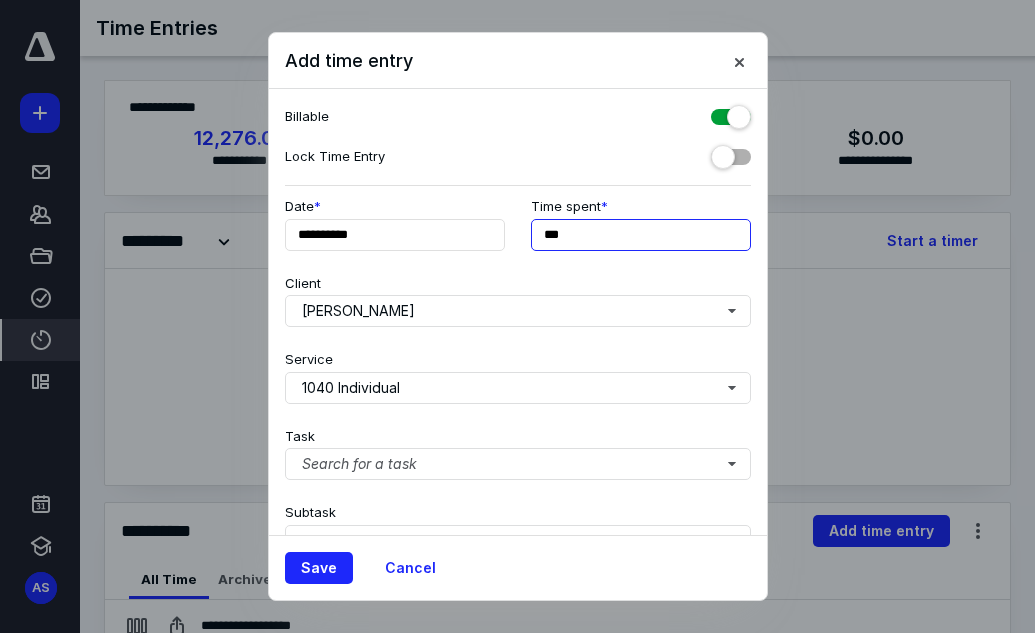 click on "***" at bounding box center (641, 235) 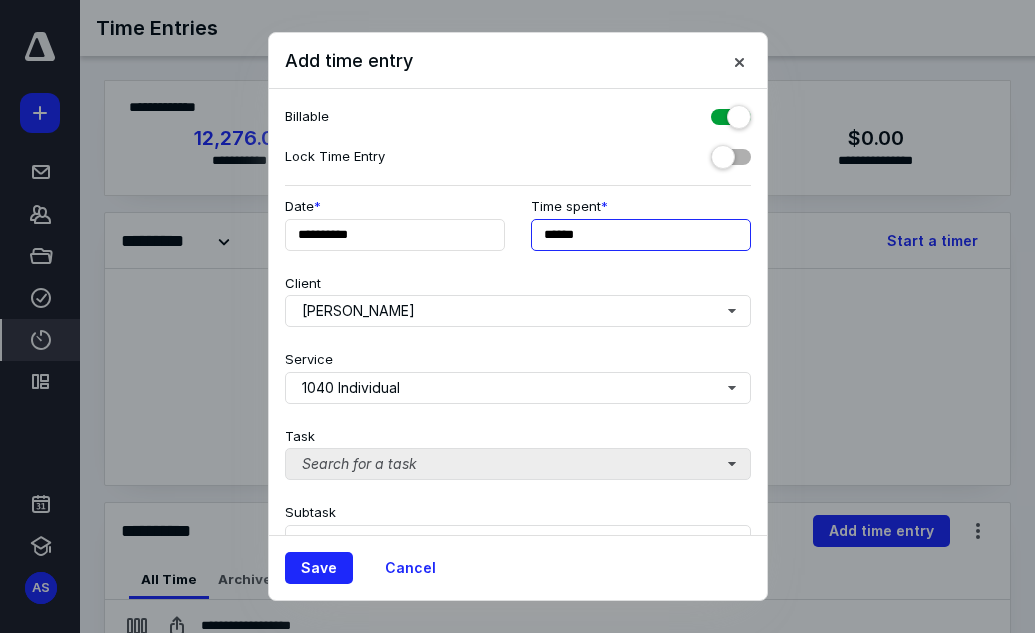 type on "******" 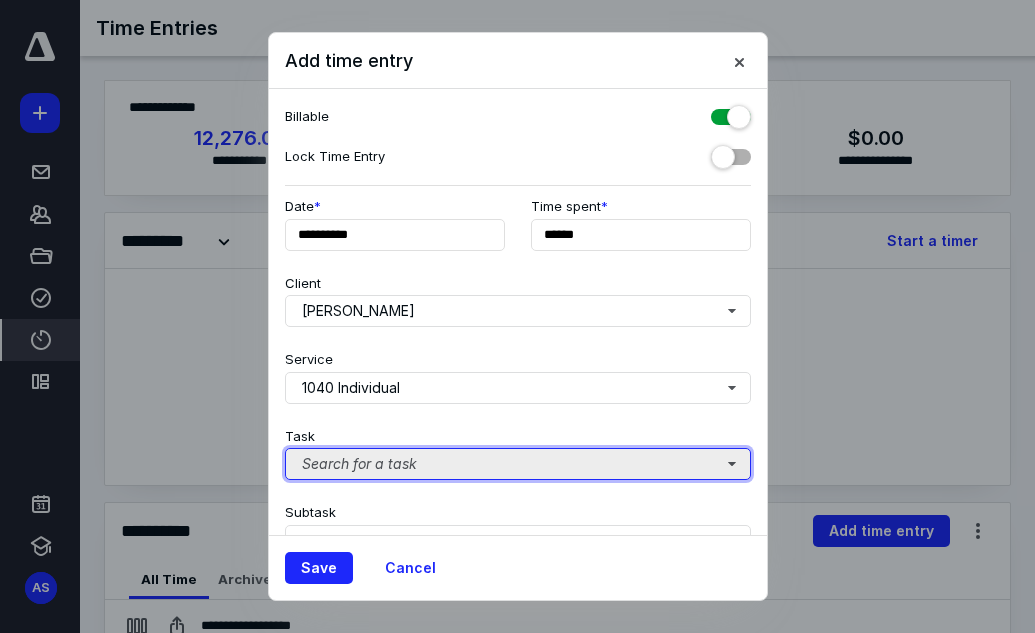 click on "Search for a task" at bounding box center [518, 464] 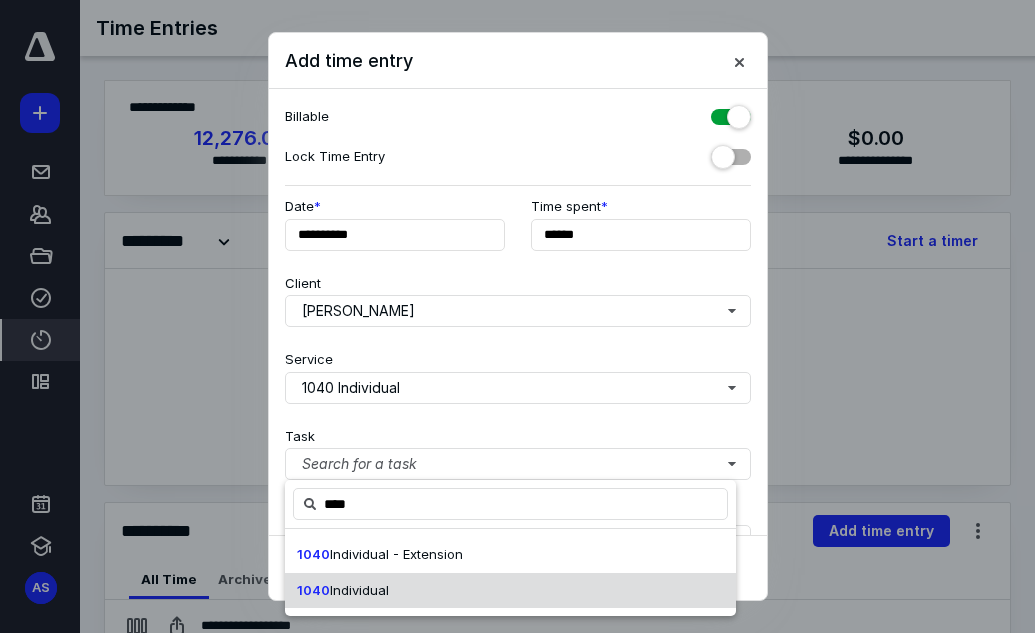 click on "Individual" at bounding box center [359, 590] 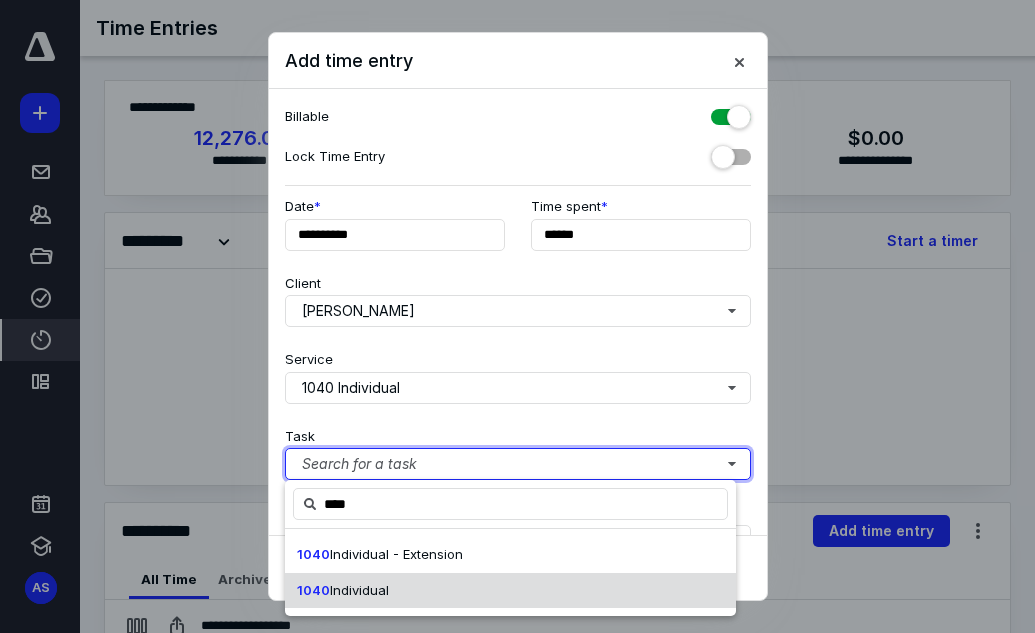 type 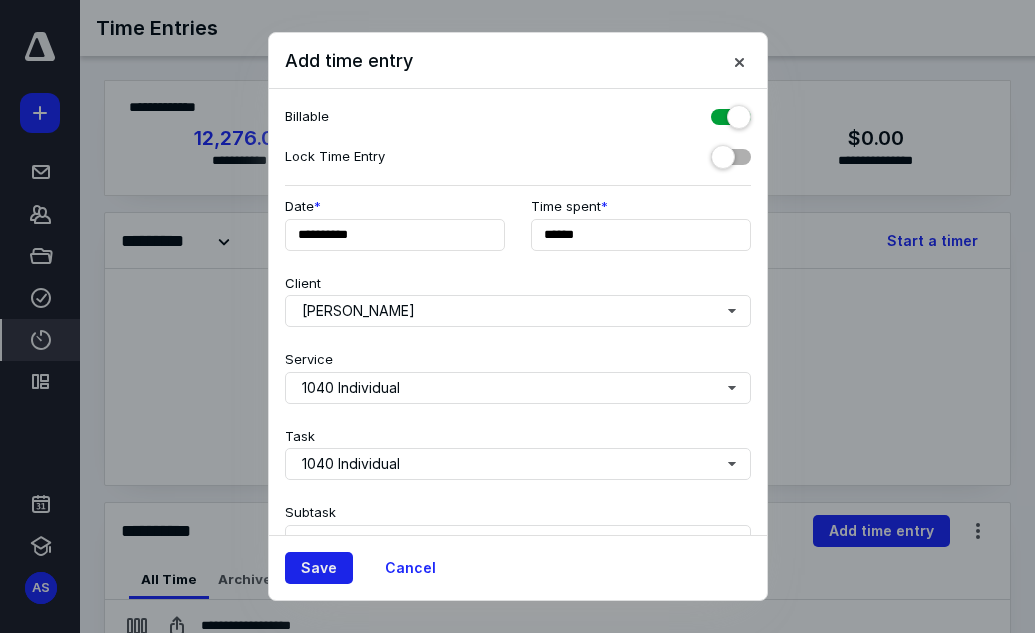 click on "Save" at bounding box center [319, 568] 